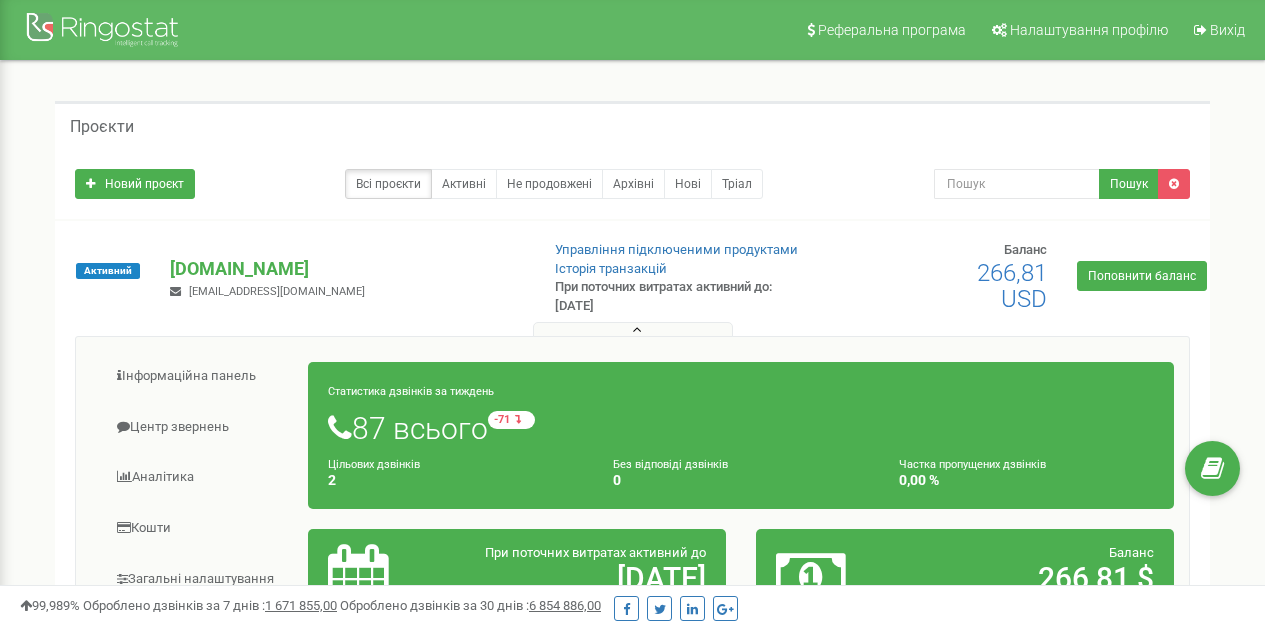 scroll, scrollTop: 100, scrollLeft: 0, axis: vertical 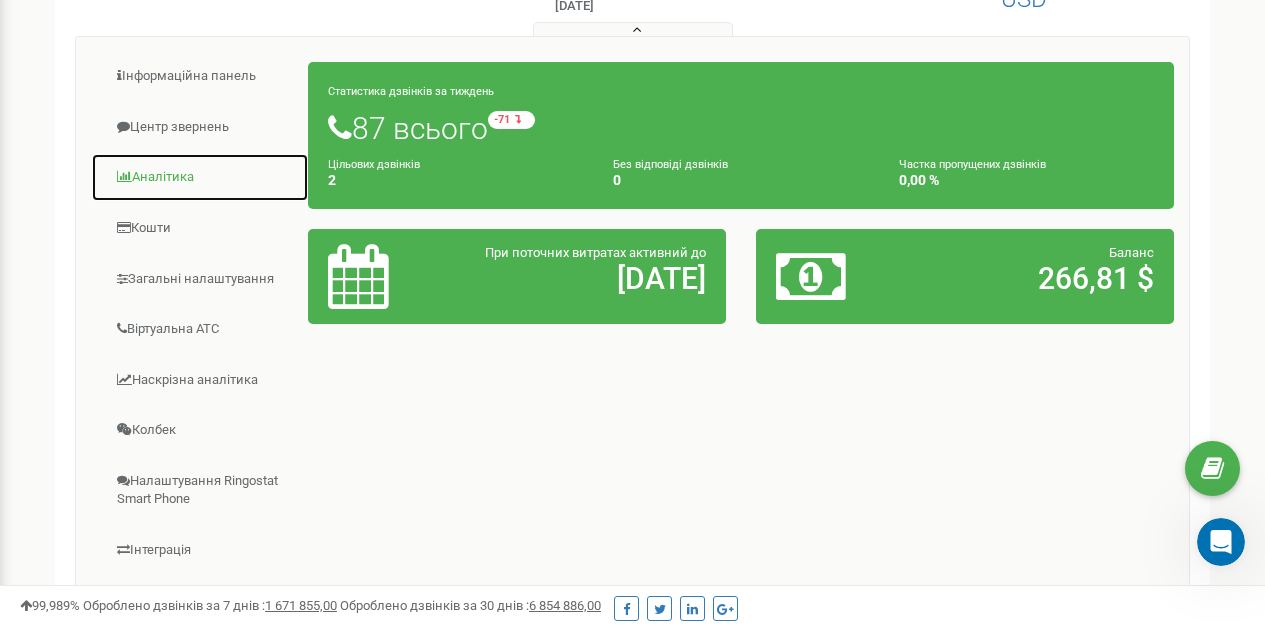 click on "Аналiтика" at bounding box center (200, 177) 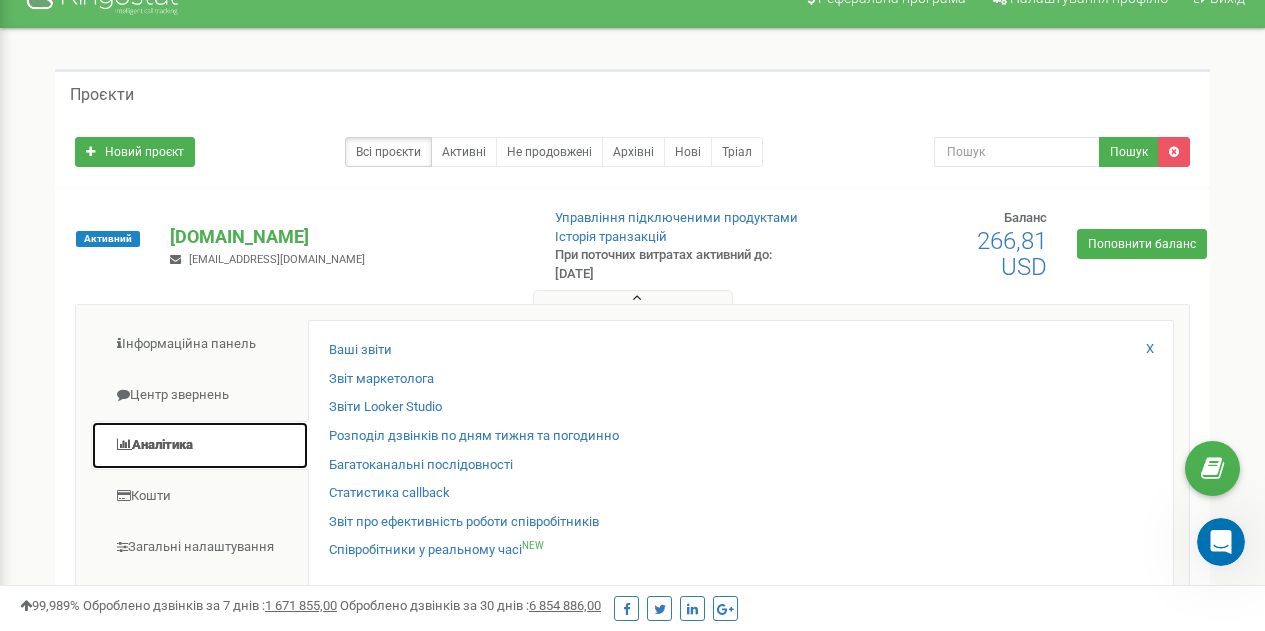scroll, scrollTop: 0, scrollLeft: 0, axis: both 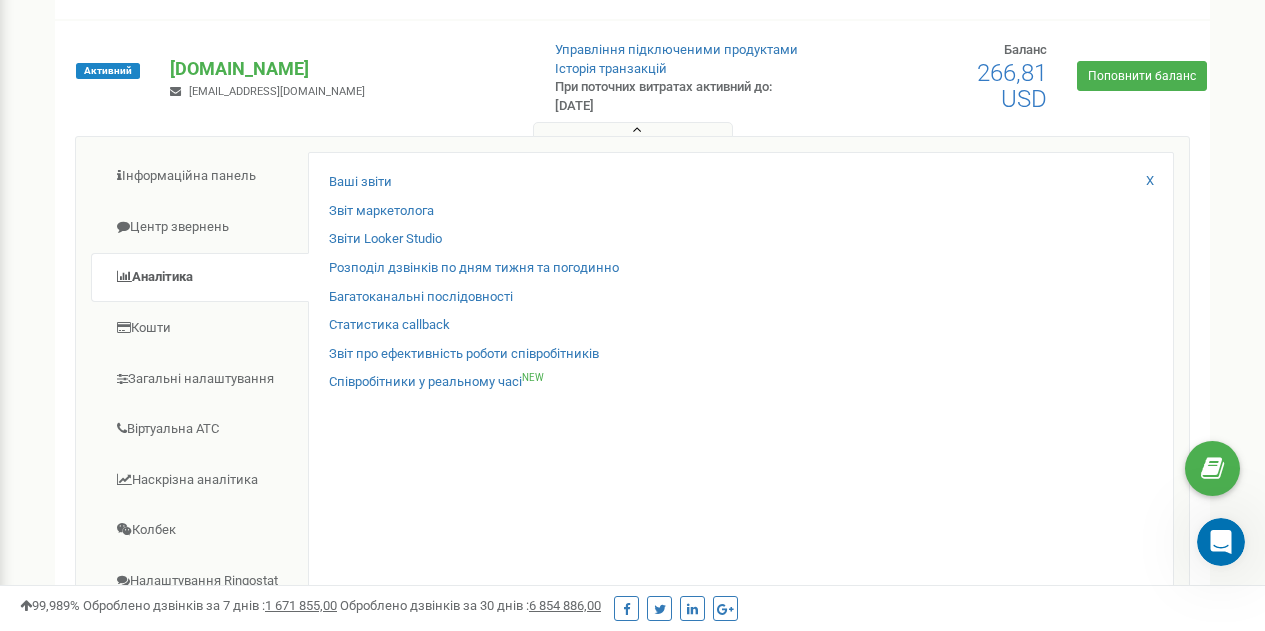 click on "Ваші звіти
Звіт маркетолога
Звіти Looker Studio
Розподіл дзвінків по дням тижня та погодинно
Статистика callback  NEW X" at bounding box center (741, 475) 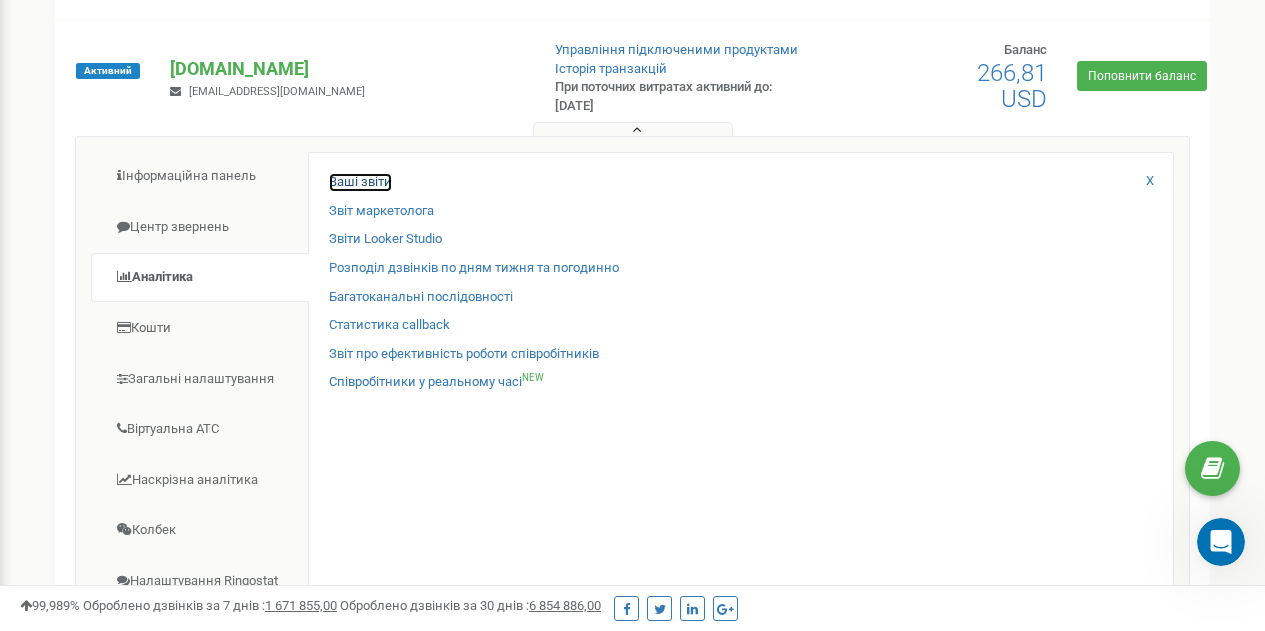 click on "Ваші звіти" at bounding box center [360, 182] 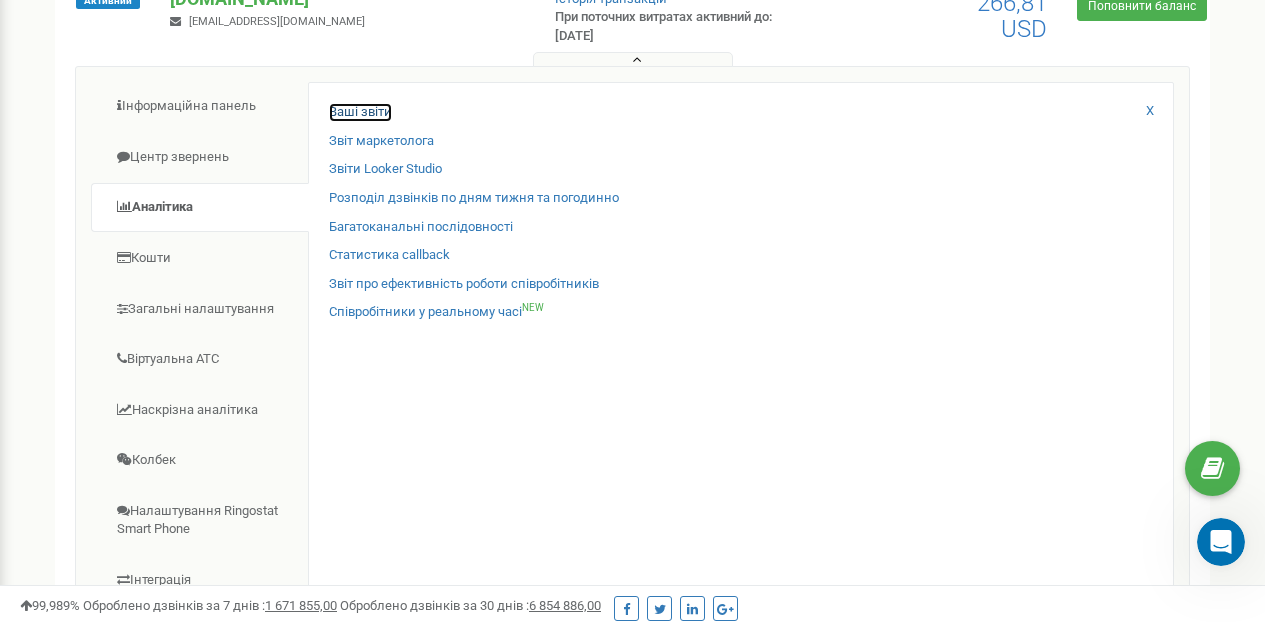 scroll, scrollTop: 400, scrollLeft: 0, axis: vertical 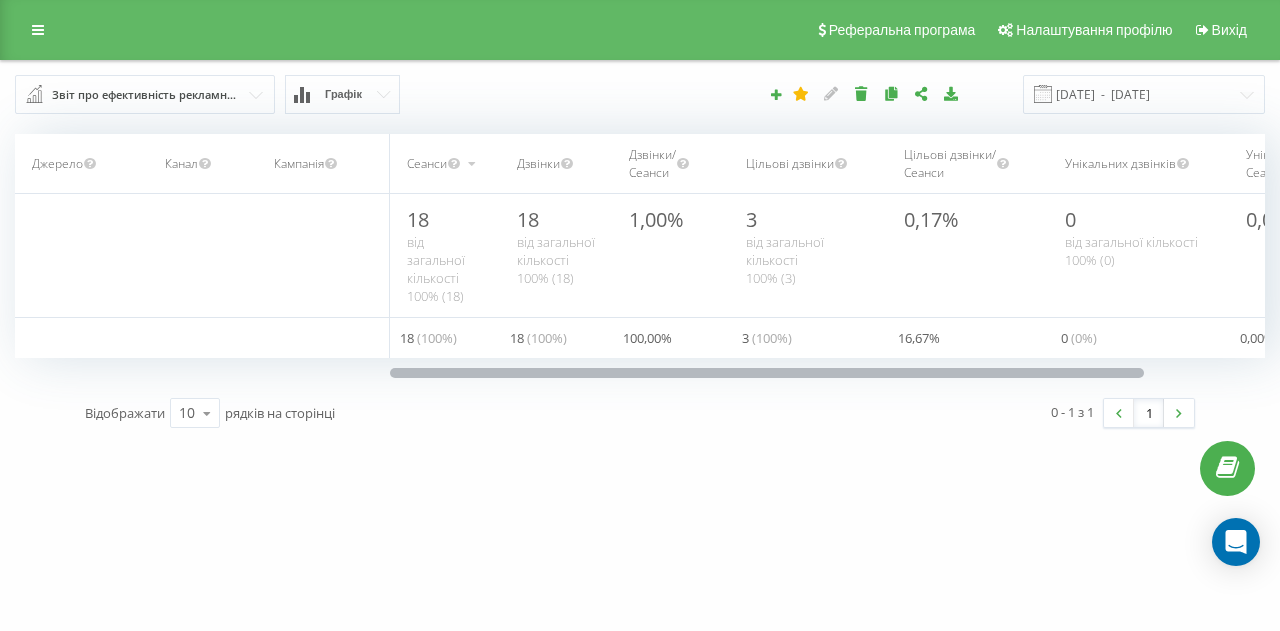 drag, startPoint x: 865, startPoint y: 372, endPoint x: 765, endPoint y: 385, distance: 100.84146 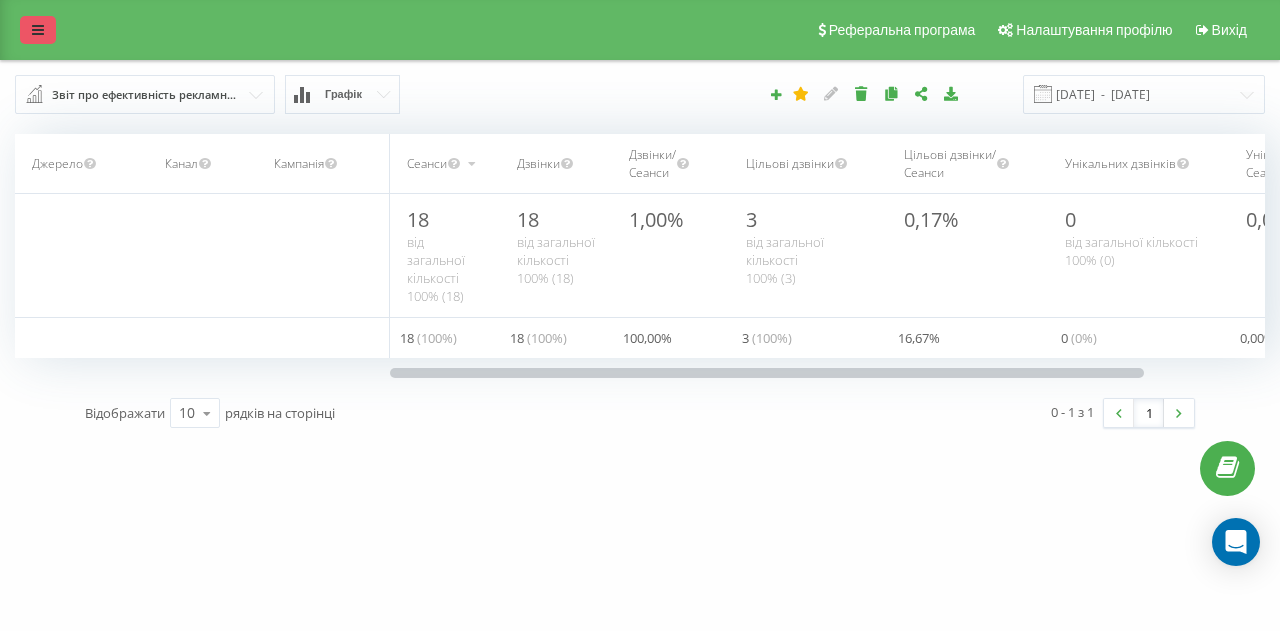 click at bounding box center [38, 30] 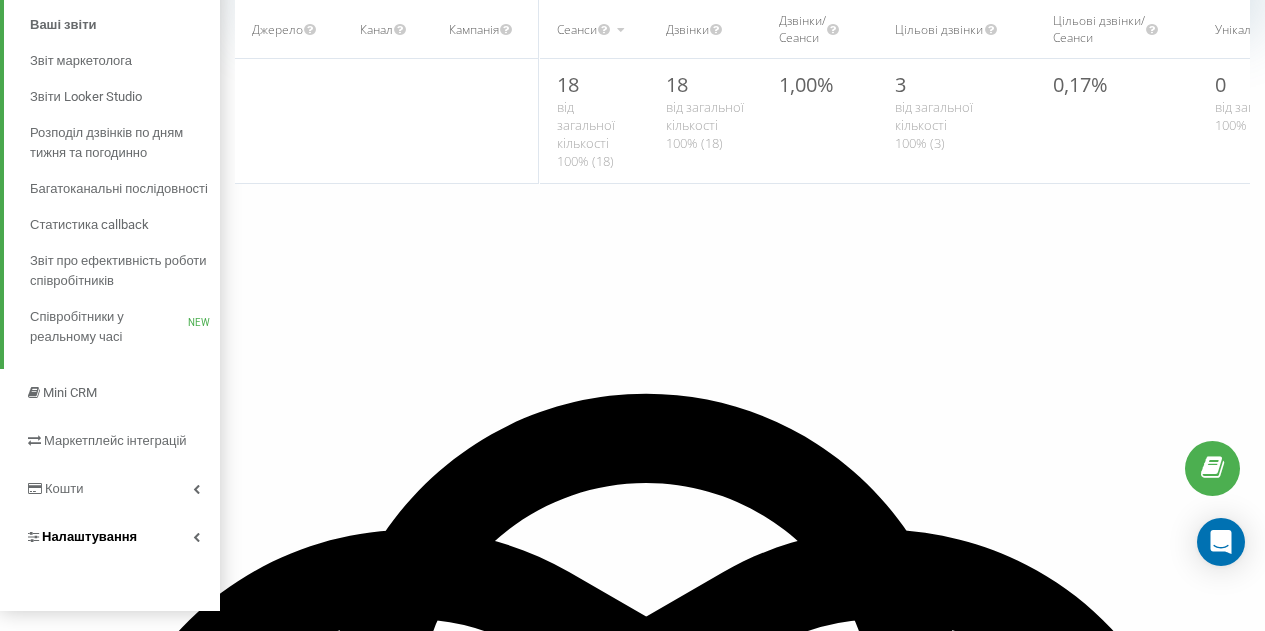 click on "Налаштування" at bounding box center (110, 537) 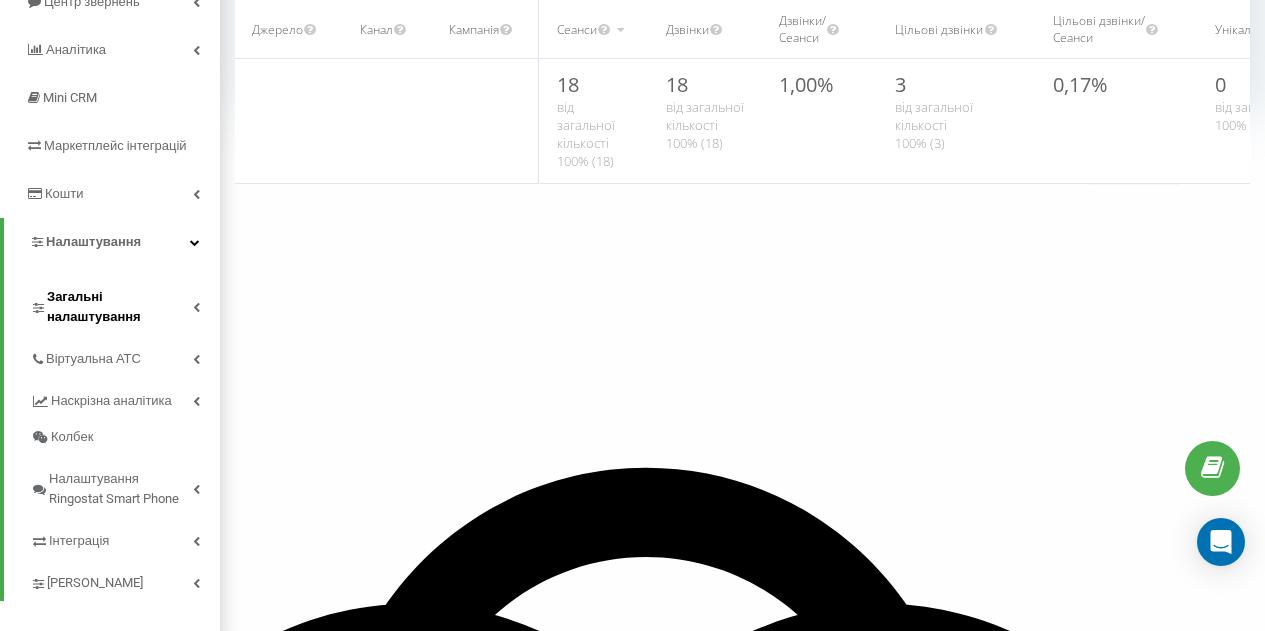 click on "Загальні налаштування" at bounding box center (120, 307) 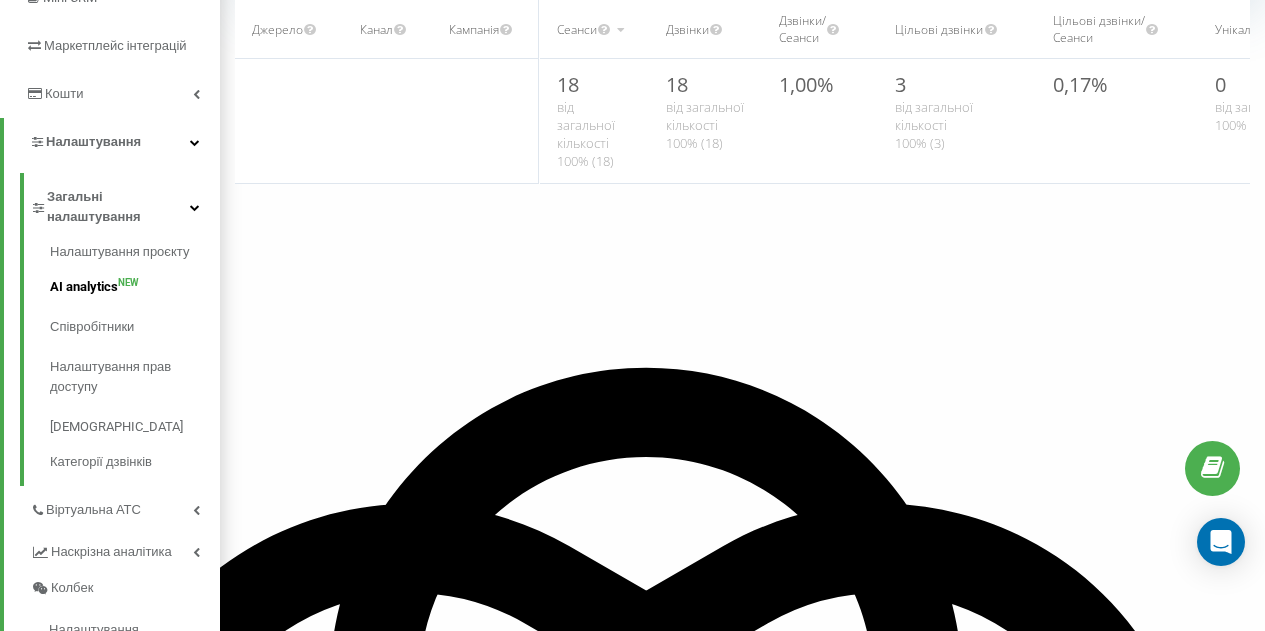 click on "AI analytics NEW" at bounding box center (135, 287) 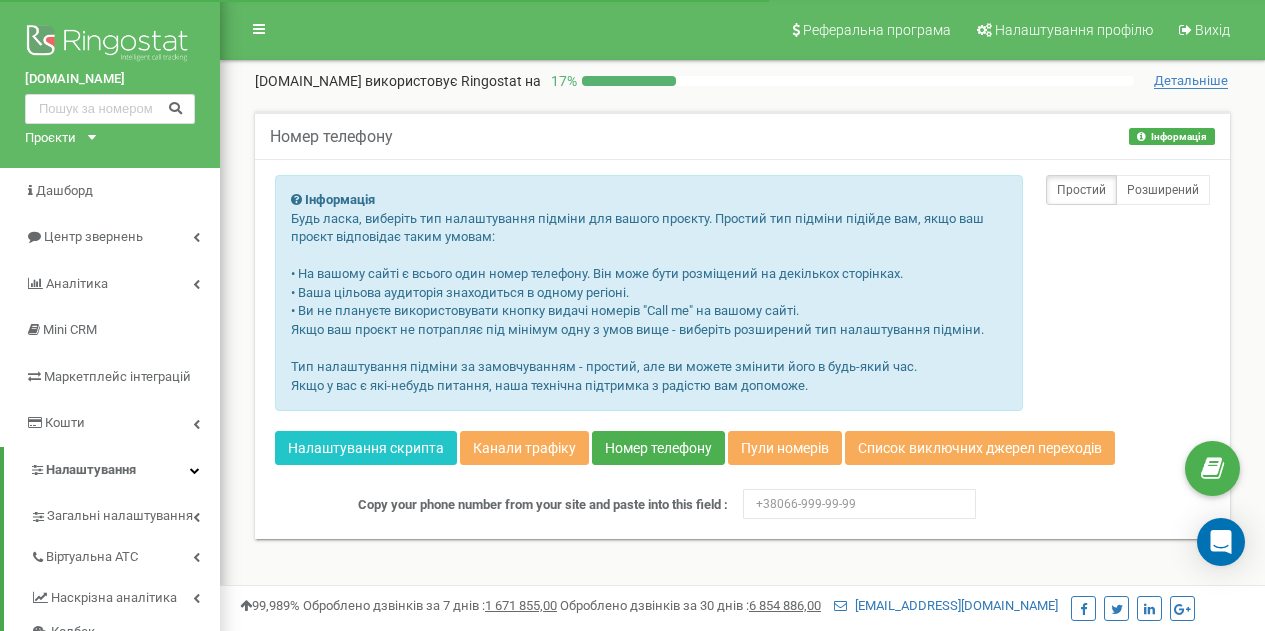 scroll, scrollTop: 569, scrollLeft: 0, axis: vertical 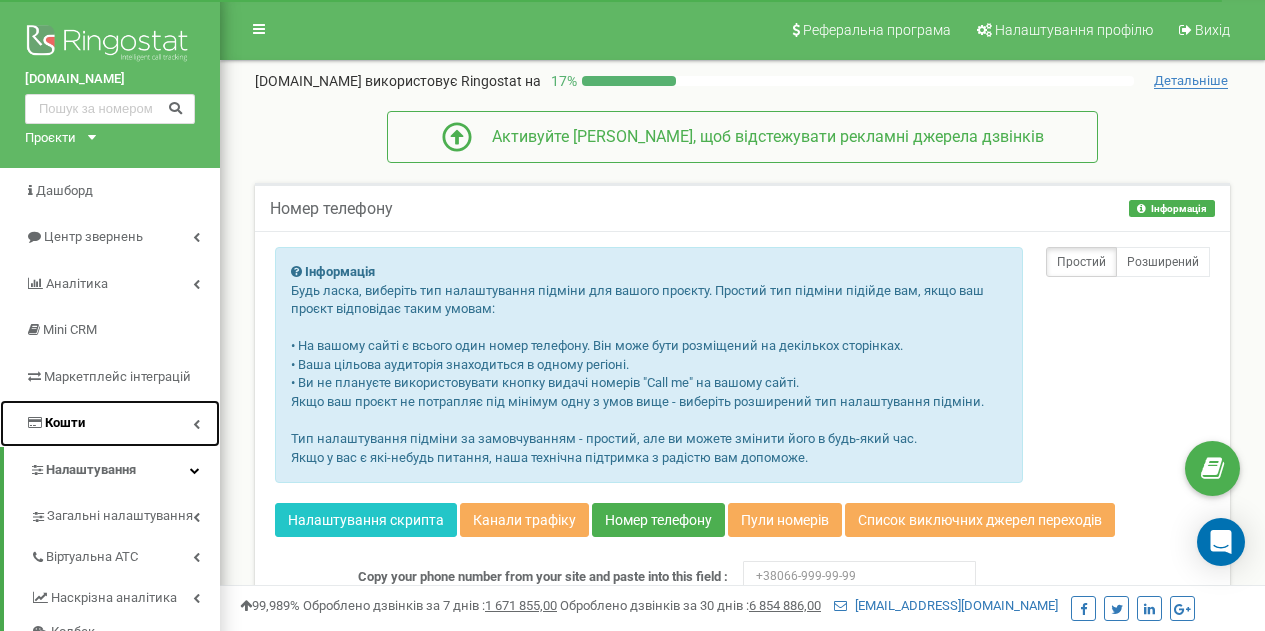 click on "Кошти" at bounding box center (110, 423) 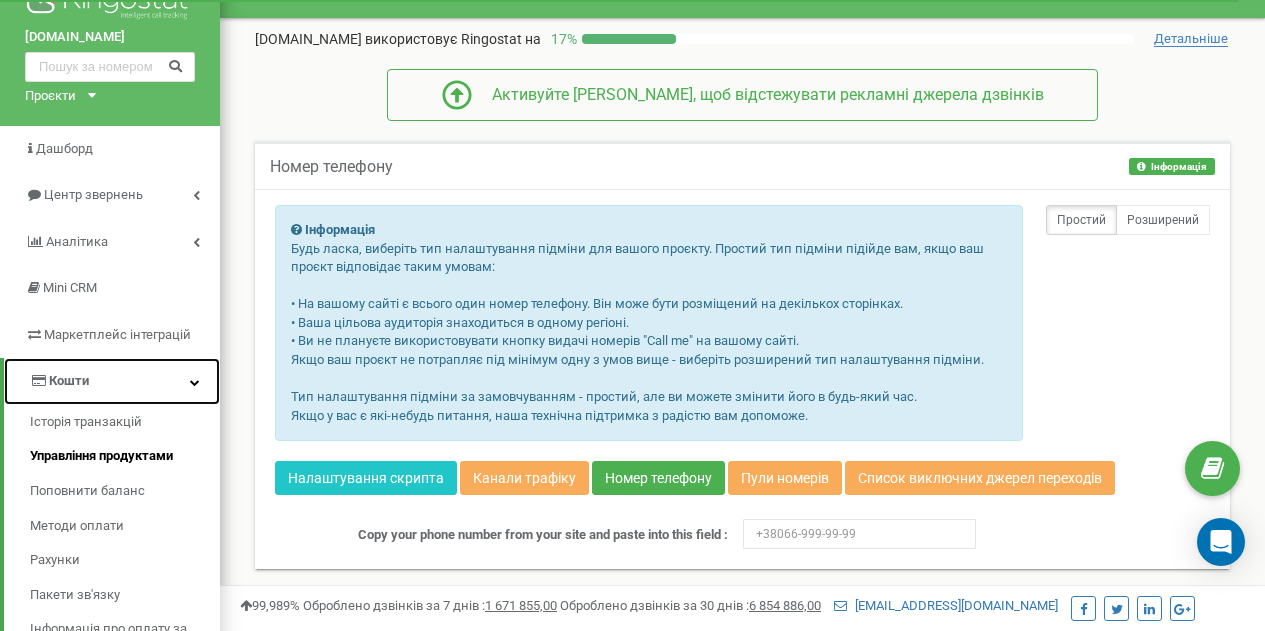 scroll, scrollTop: 200, scrollLeft: 0, axis: vertical 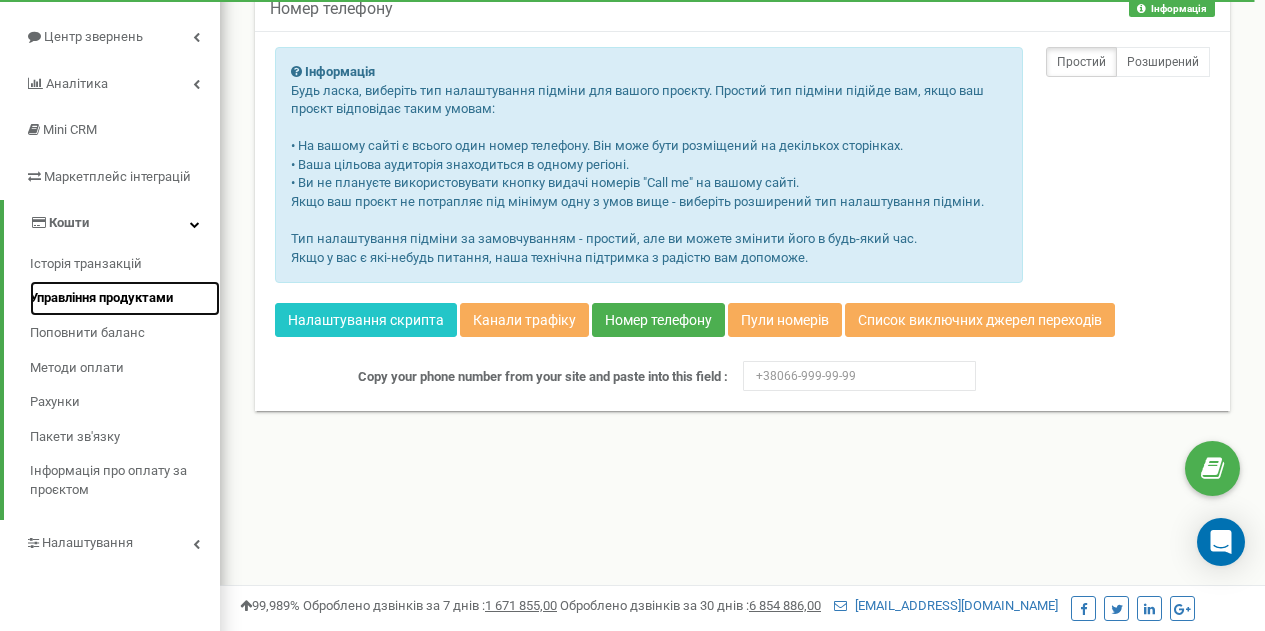 click on "Управління продуктами" at bounding box center [125, 298] 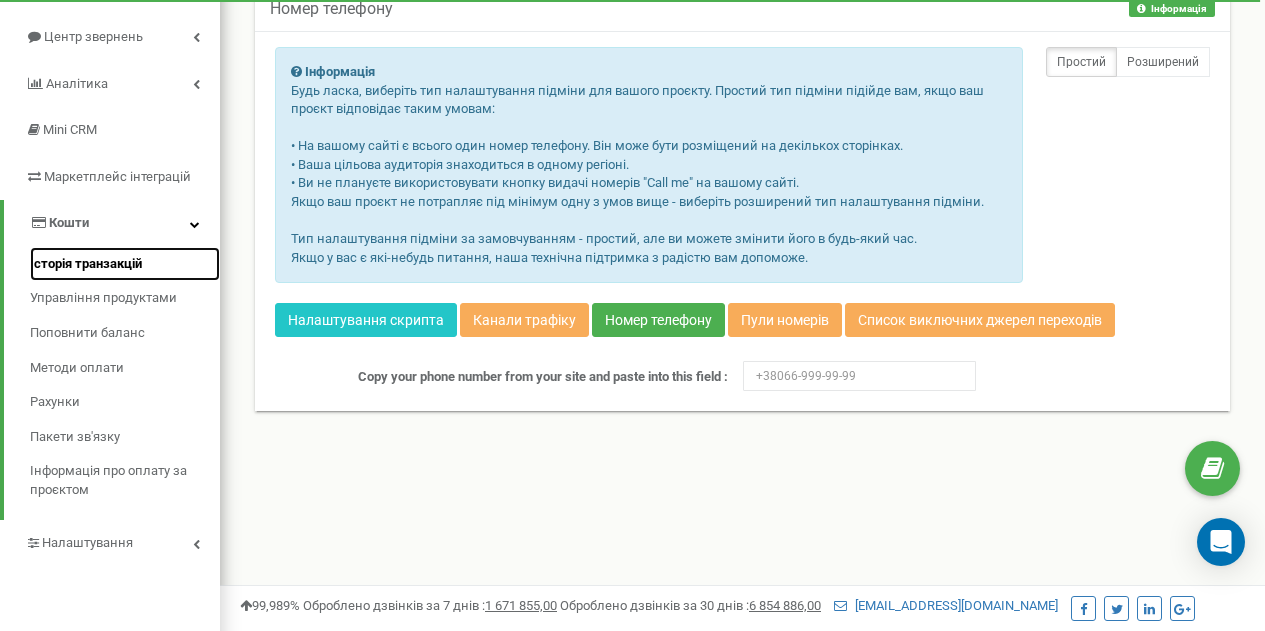 click on "Історія транзакцій" at bounding box center [86, 264] 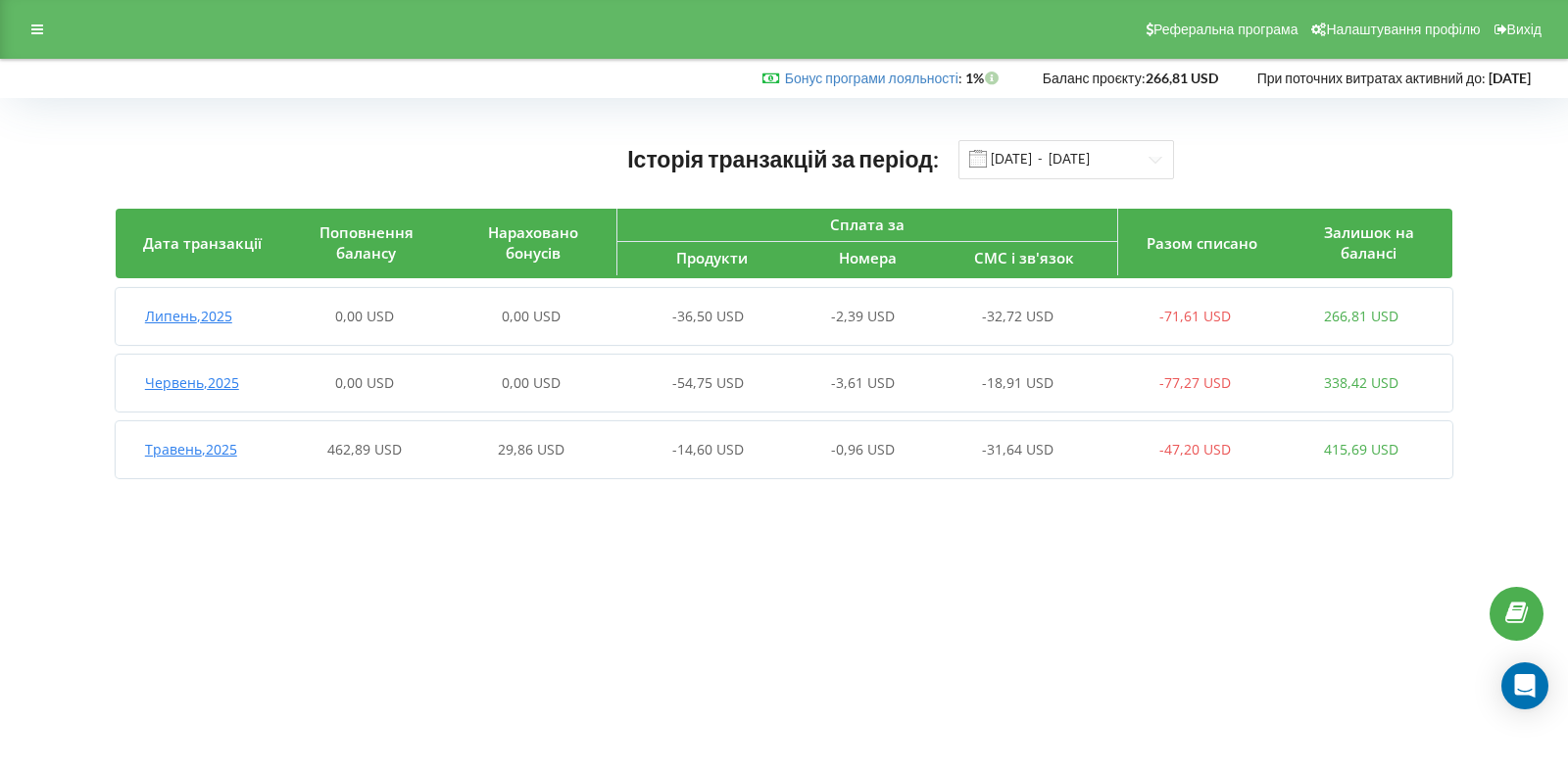 scroll, scrollTop: 0, scrollLeft: 0, axis: both 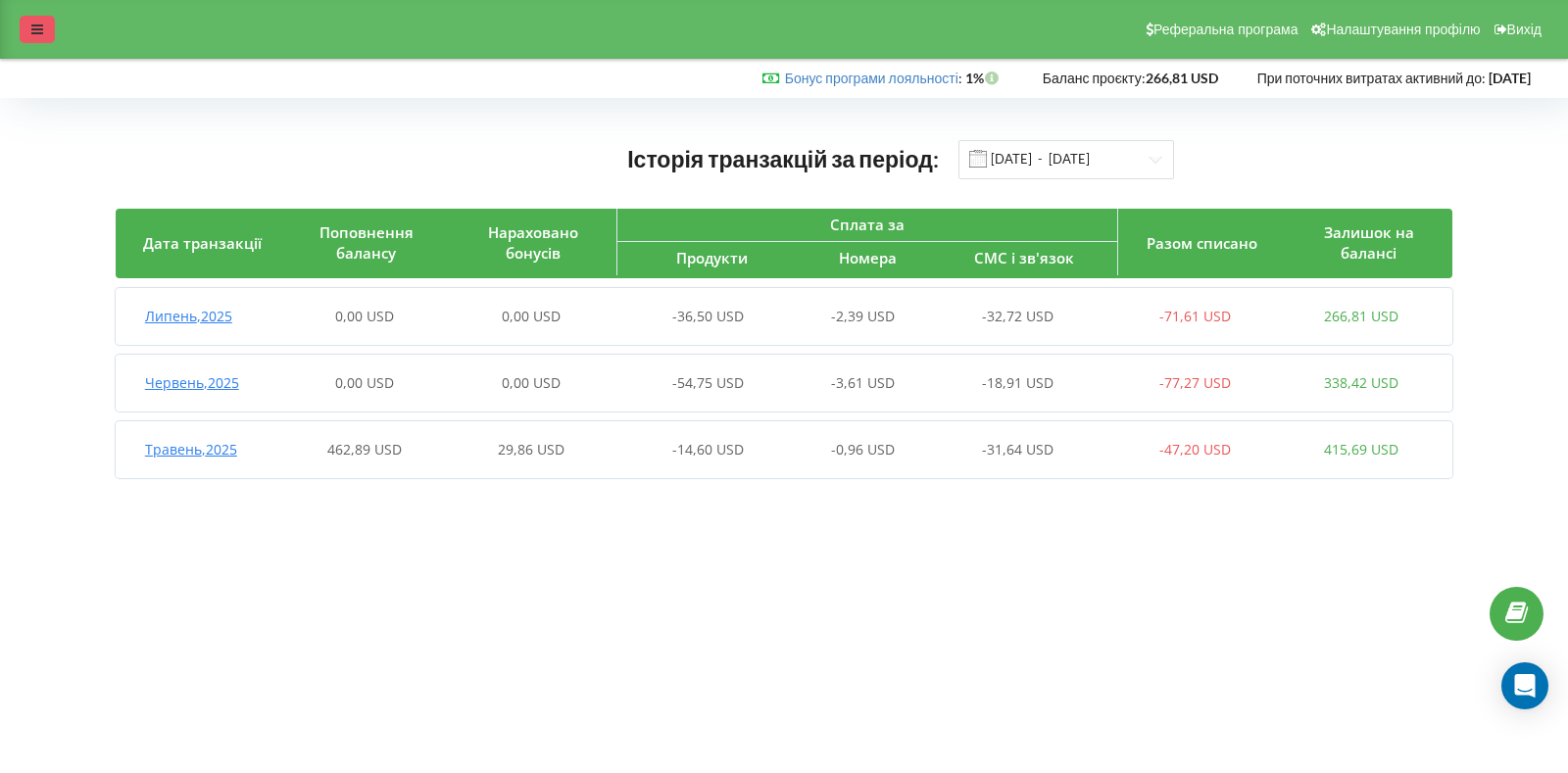 click at bounding box center [37, 29] 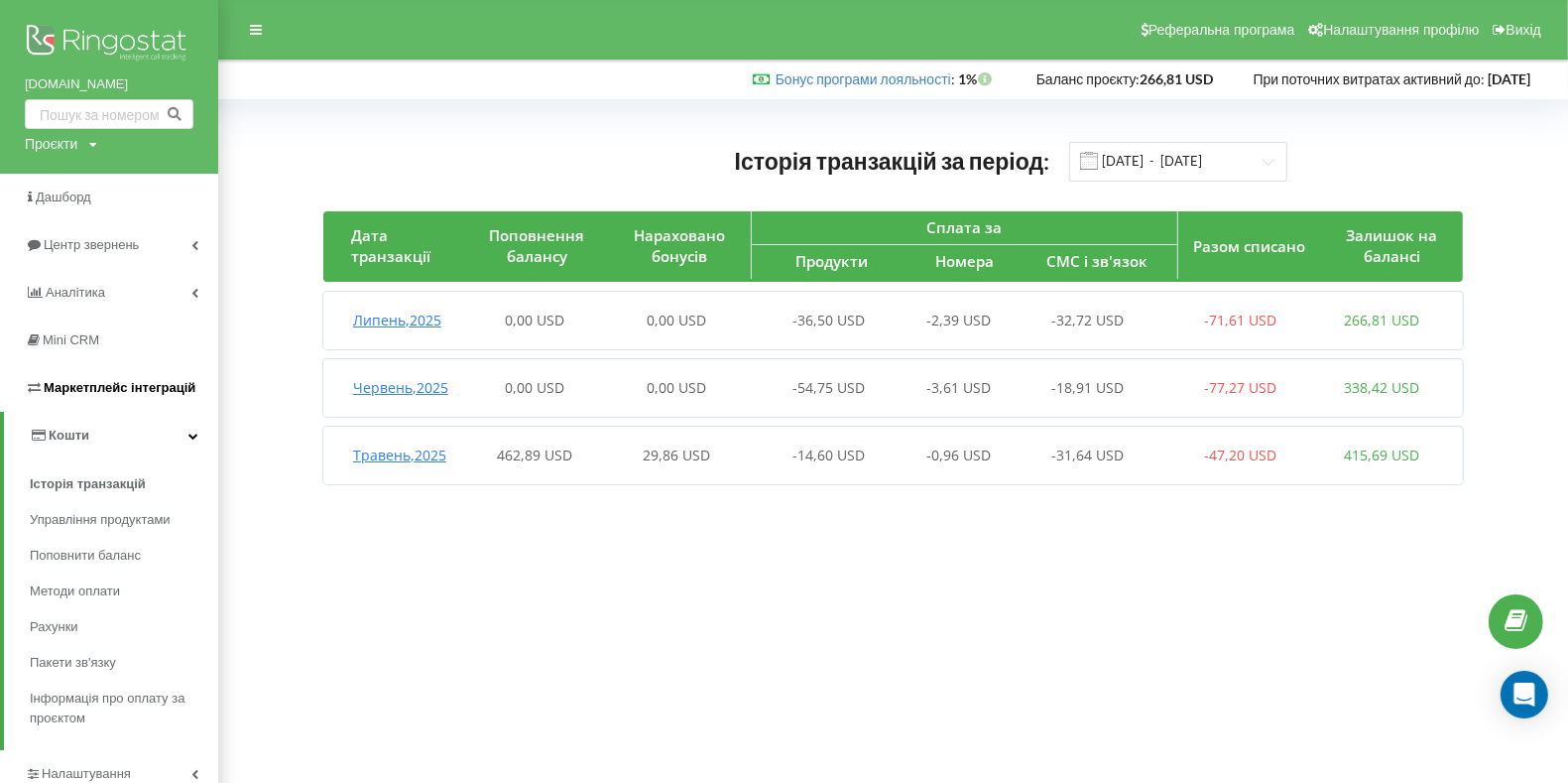click on "Маркетплейс інтеграцій" at bounding box center (119, 387) 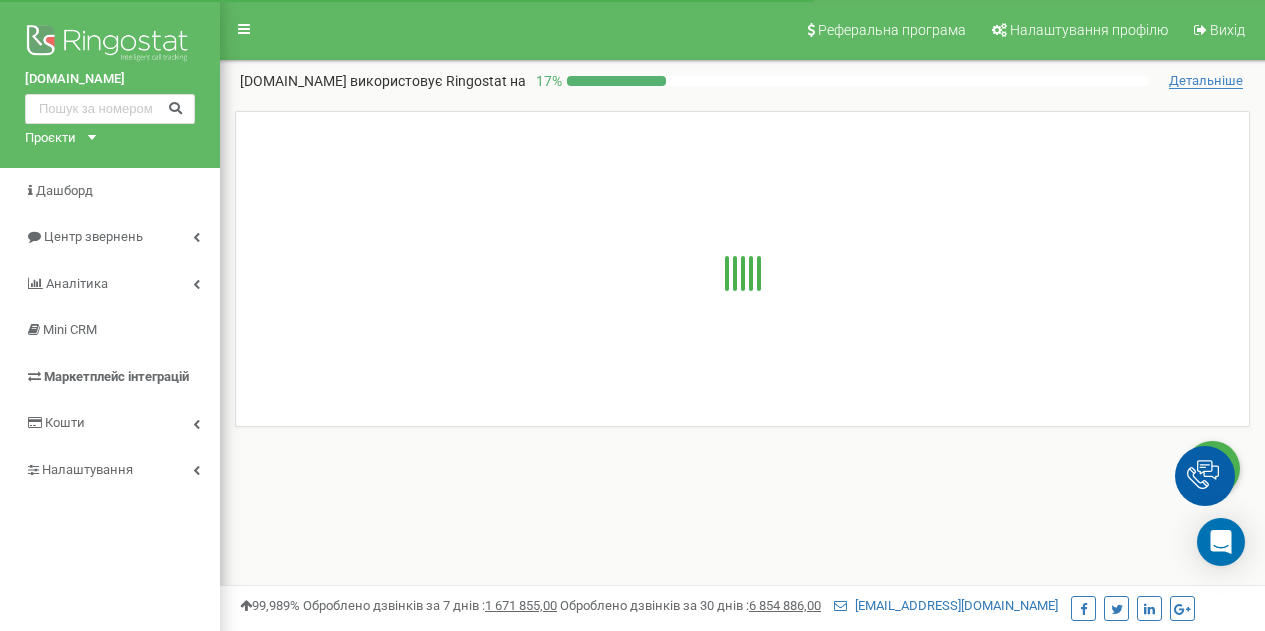scroll, scrollTop: 0, scrollLeft: 0, axis: both 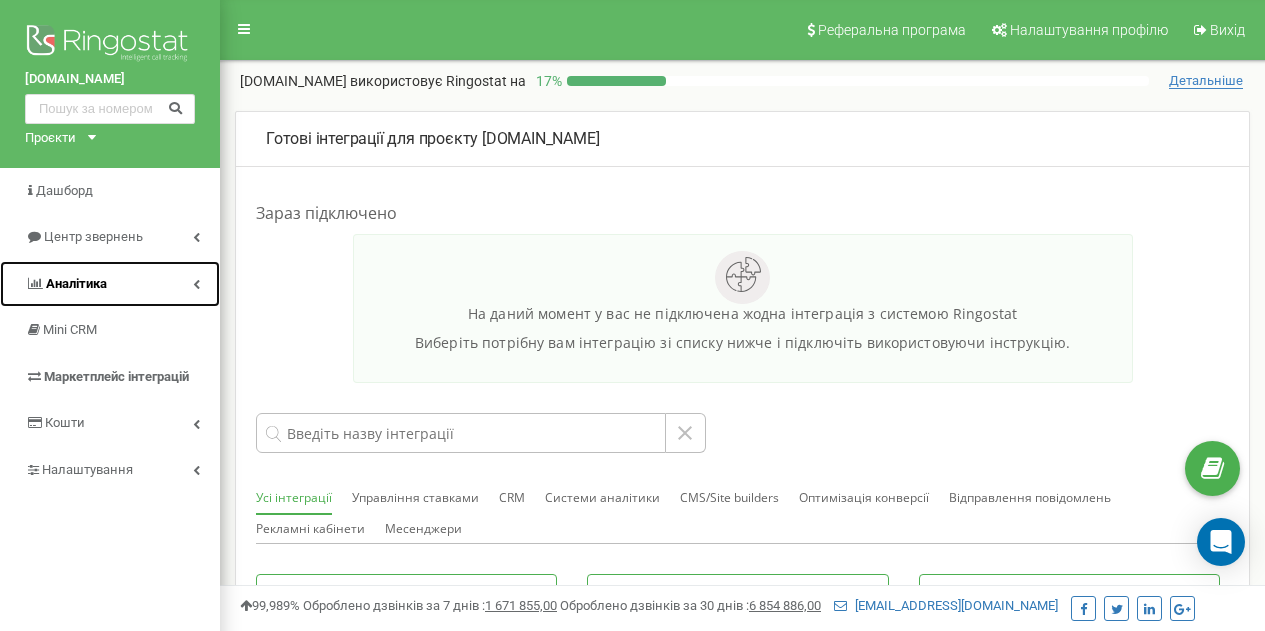 click on "Аналiтика" at bounding box center [110, 284] 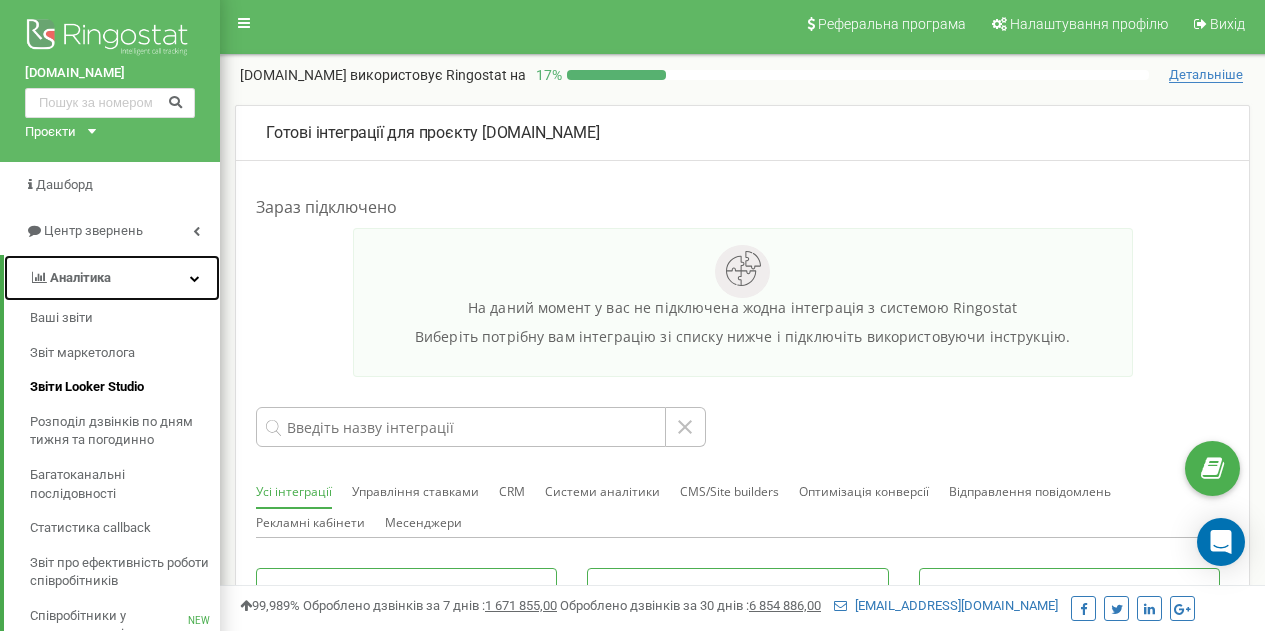scroll, scrollTop: 0, scrollLeft: 0, axis: both 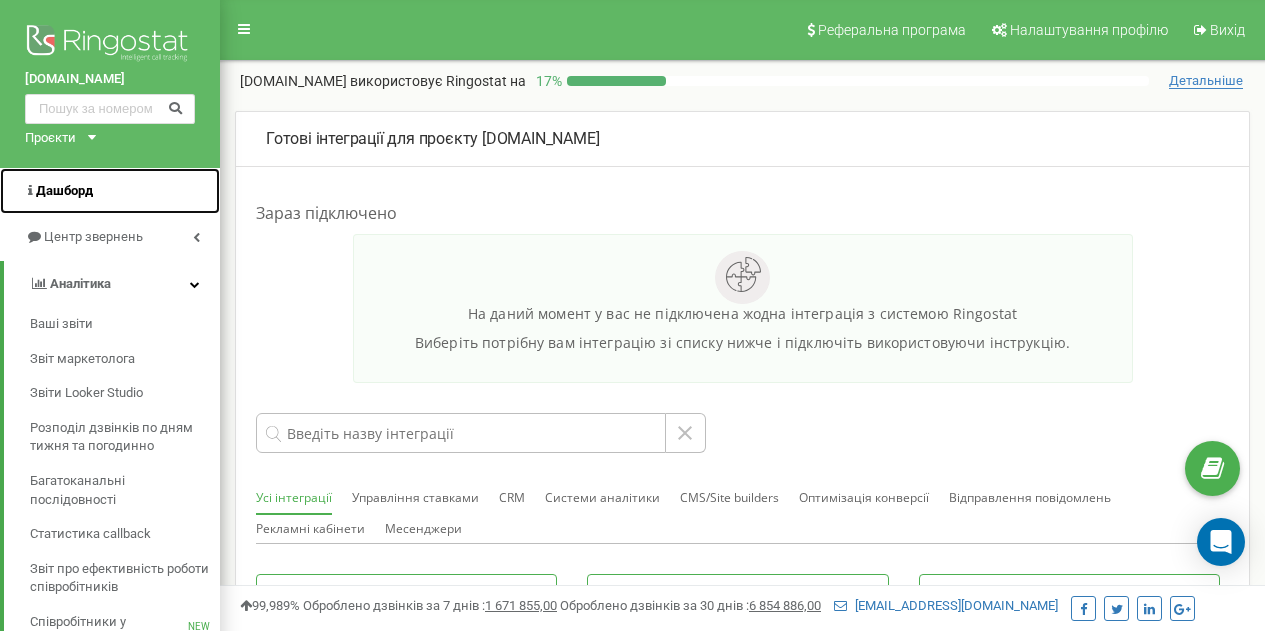 click on "Дашборд" at bounding box center (110, 191) 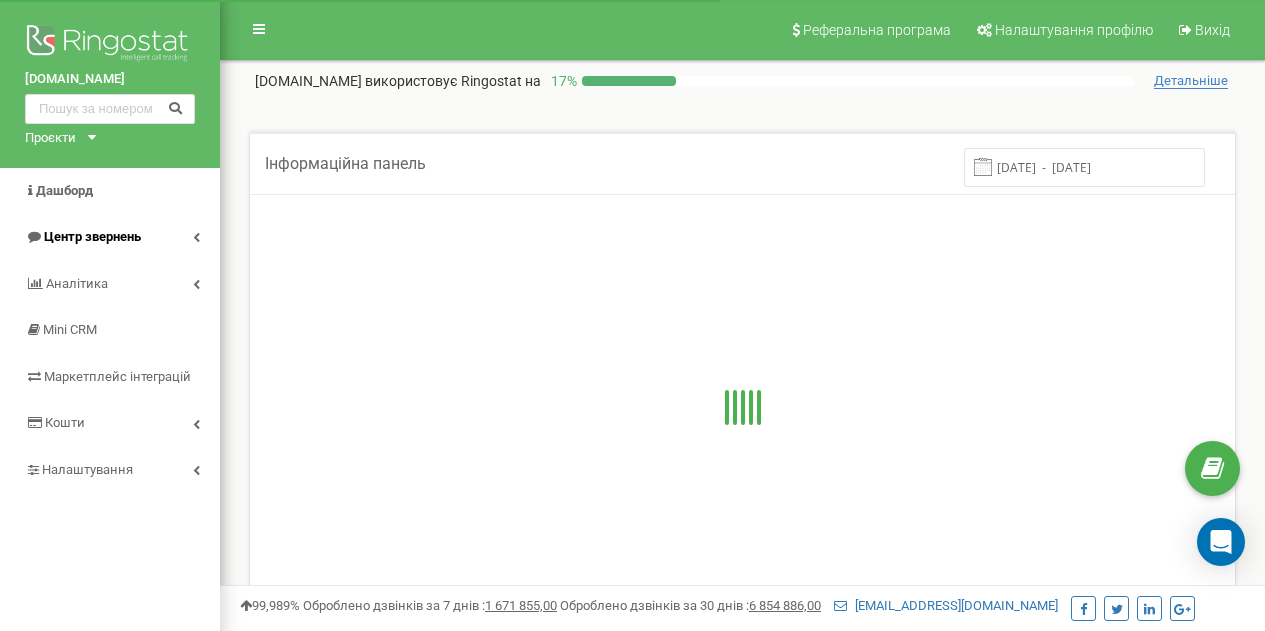 scroll, scrollTop: 0, scrollLeft: 0, axis: both 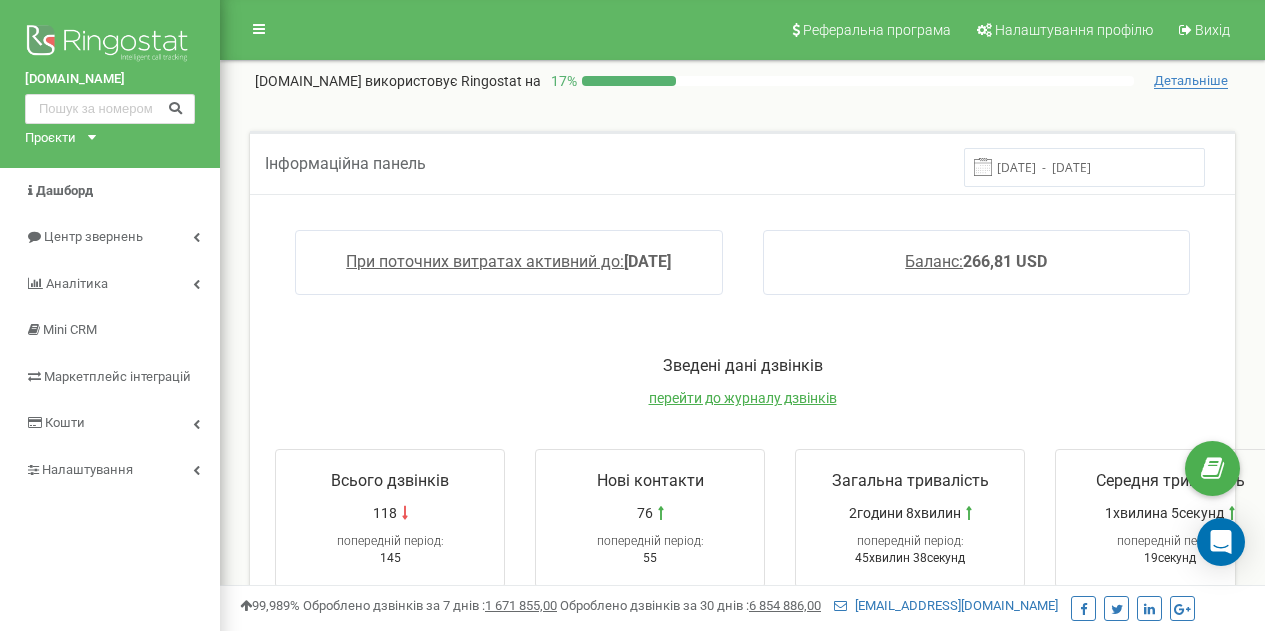 click on "Проєкти" at bounding box center (50, 138) 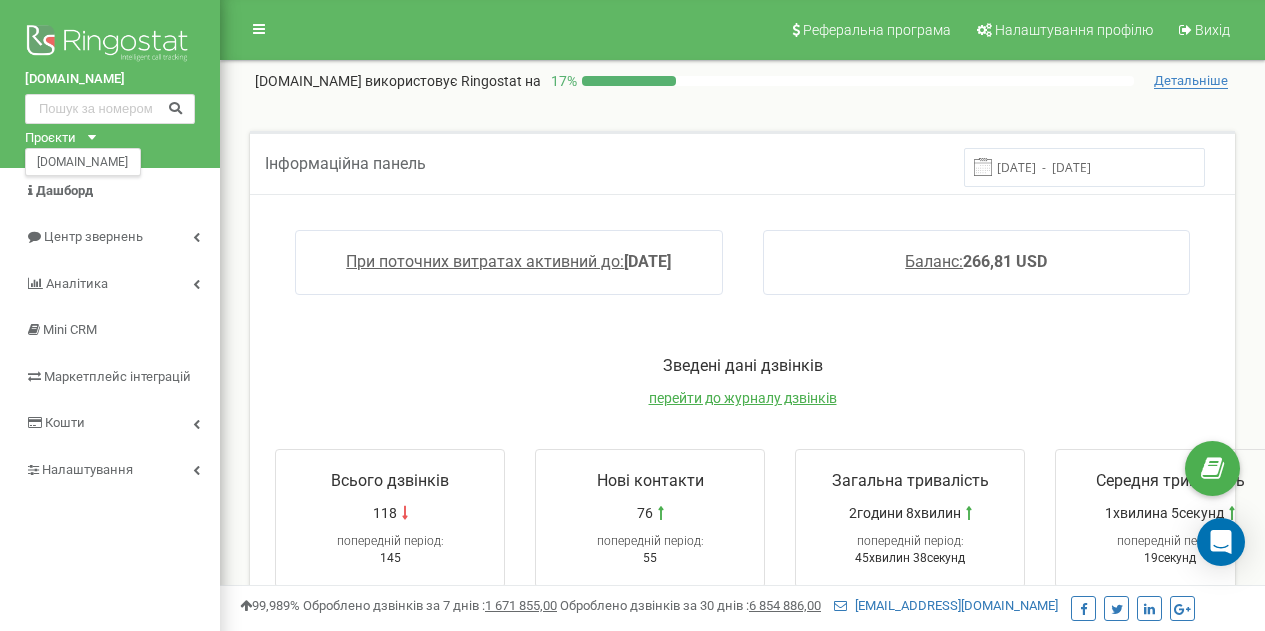click on "Проєкти" at bounding box center [50, 138] 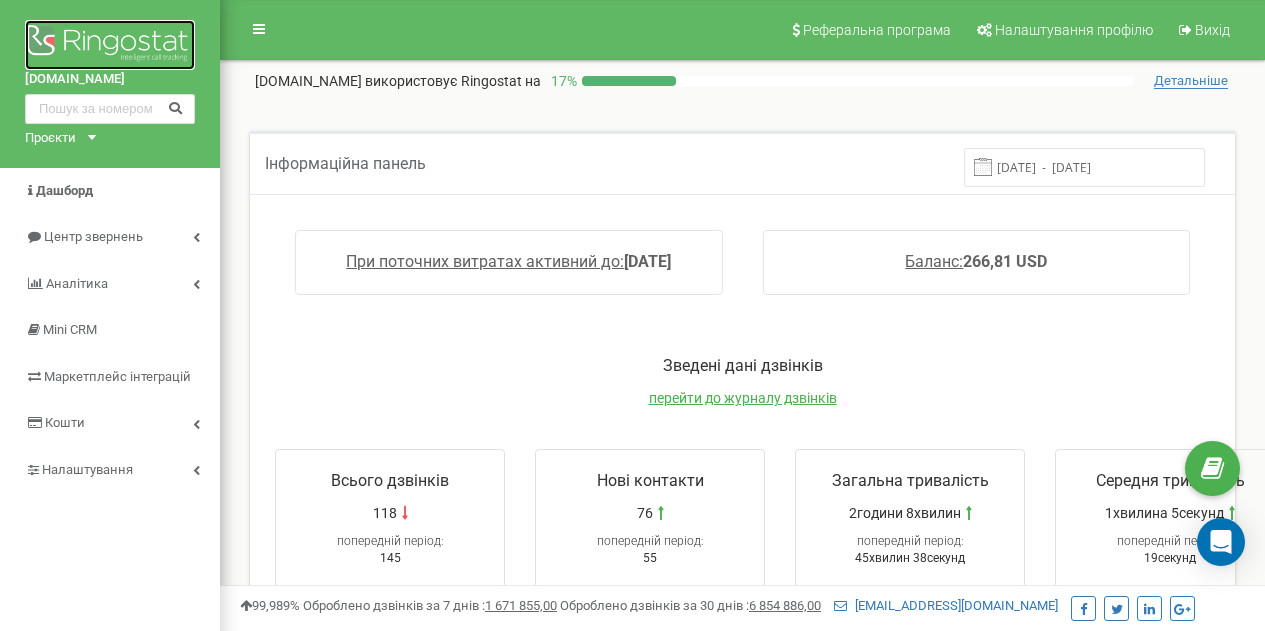 click at bounding box center [110, 45] 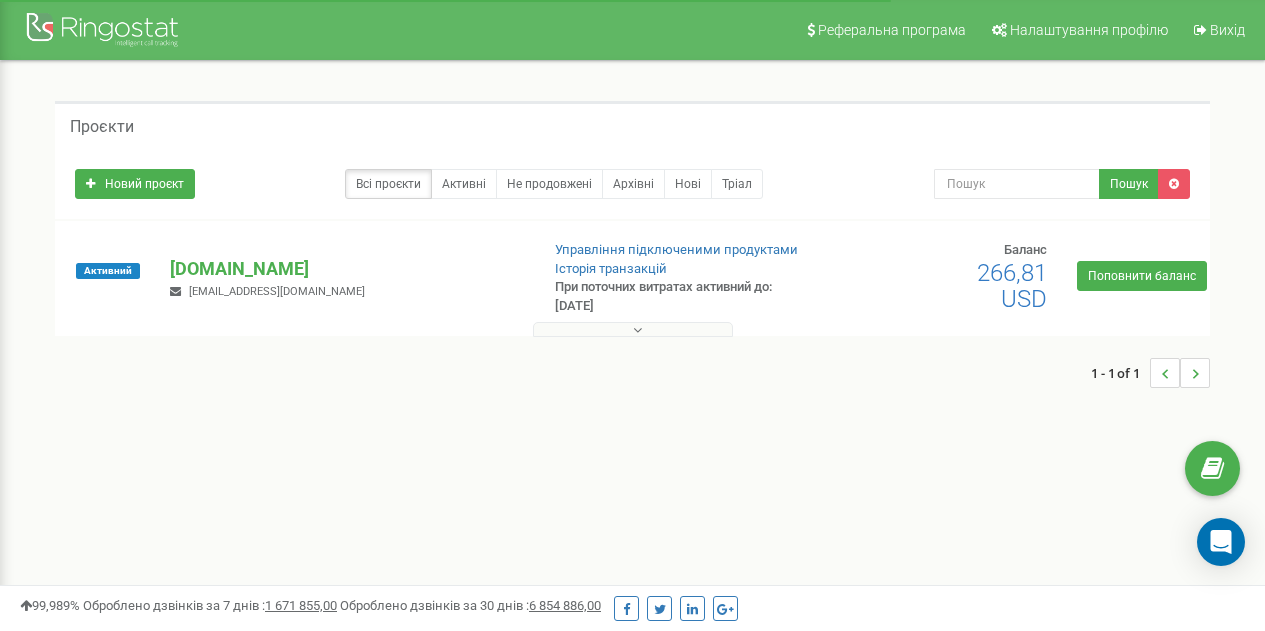 scroll, scrollTop: 0, scrollLeft: 0, axis: both 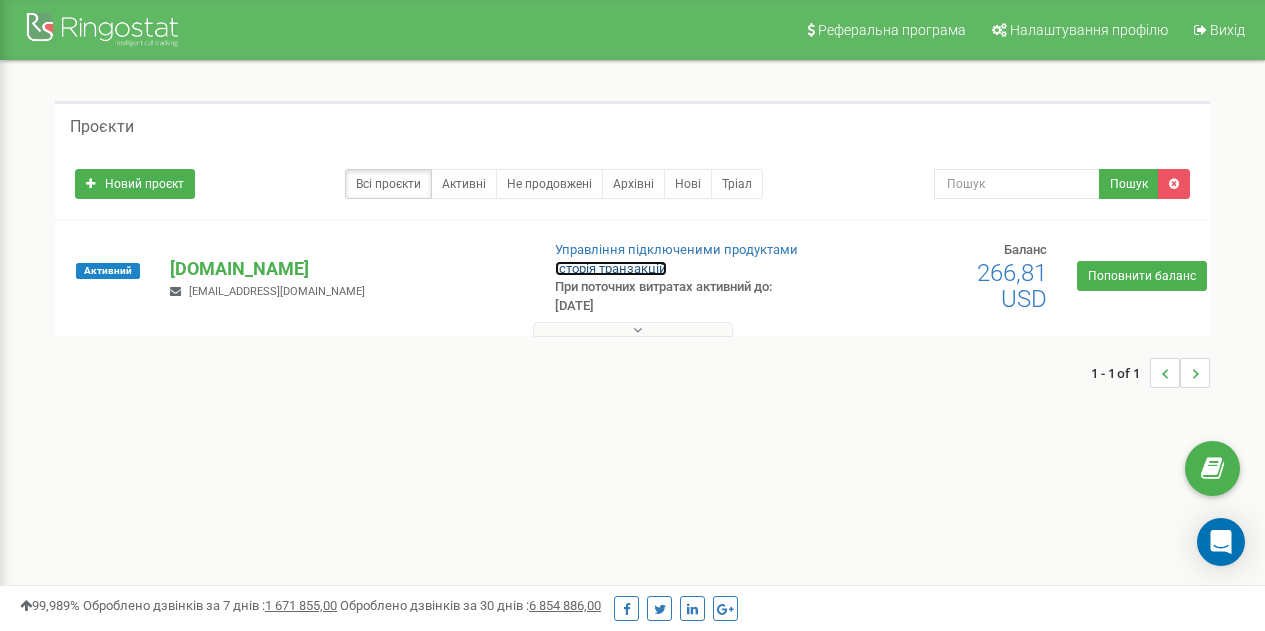 click on "Історія транзакцій" at bounding box center [611, 268] 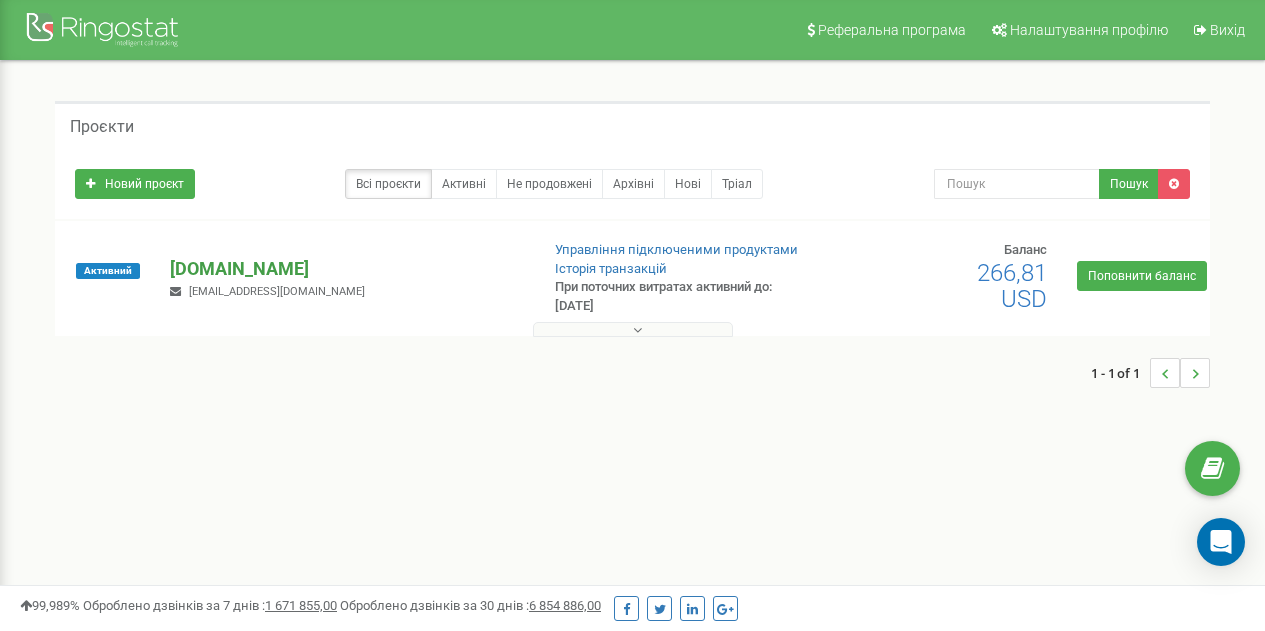 click on "[DOMAIN_NAME]" at bounding box center [346, 269] 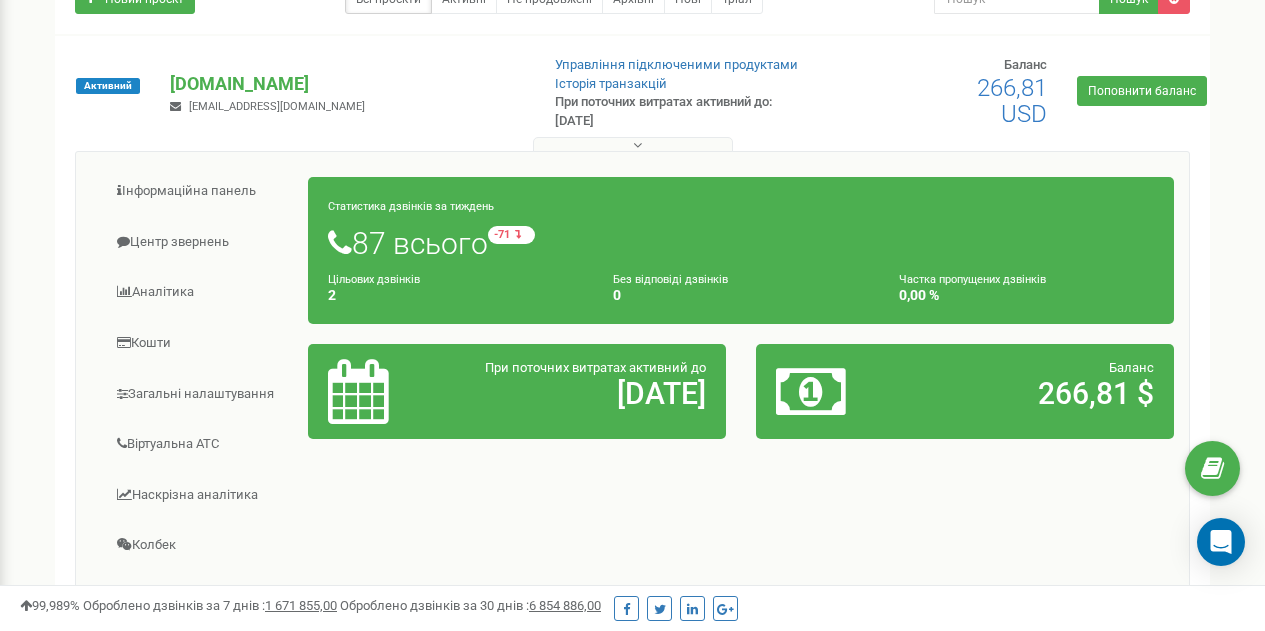 scroll, scrollTop: 200, scrollLeft: 0, axis: vertical 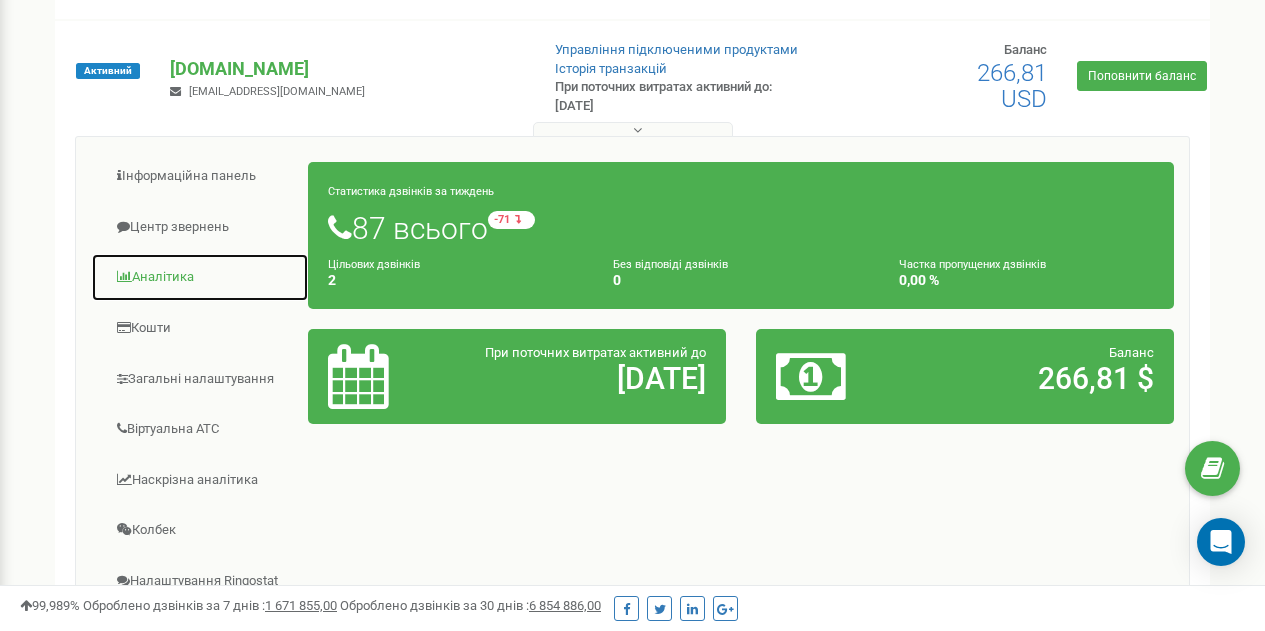 click on "Аналiтика" at bounding box center (200, 277) 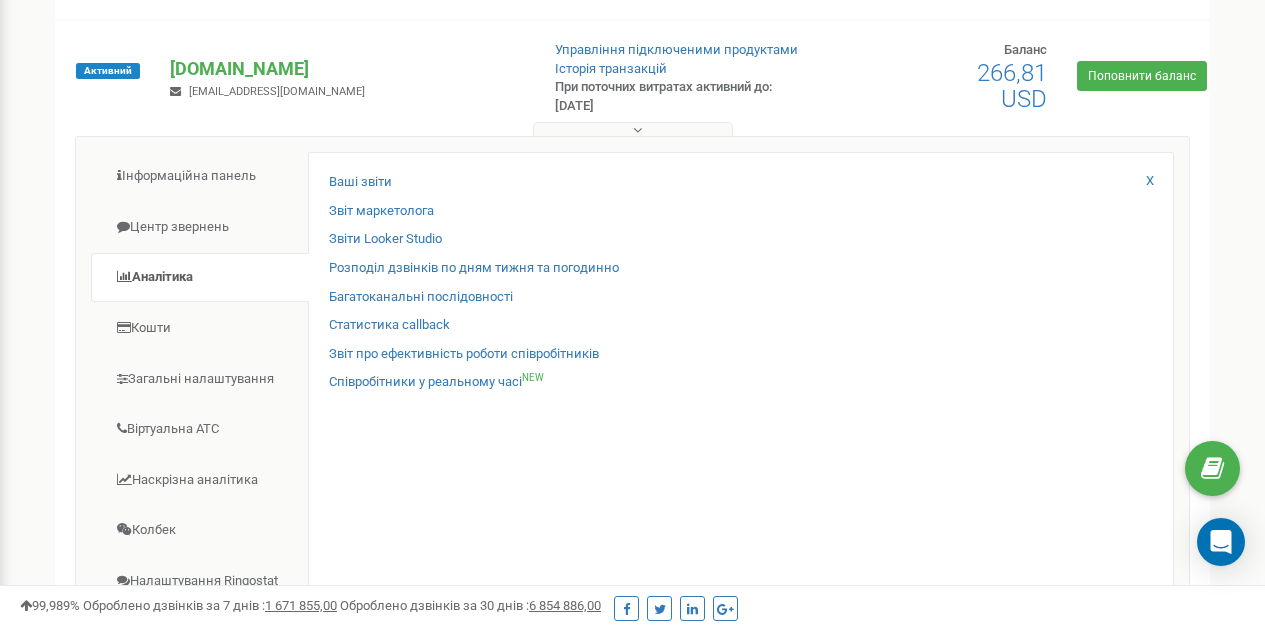 scroll, scrollTop: 83, scrollLeft: 0, axis: vertical 